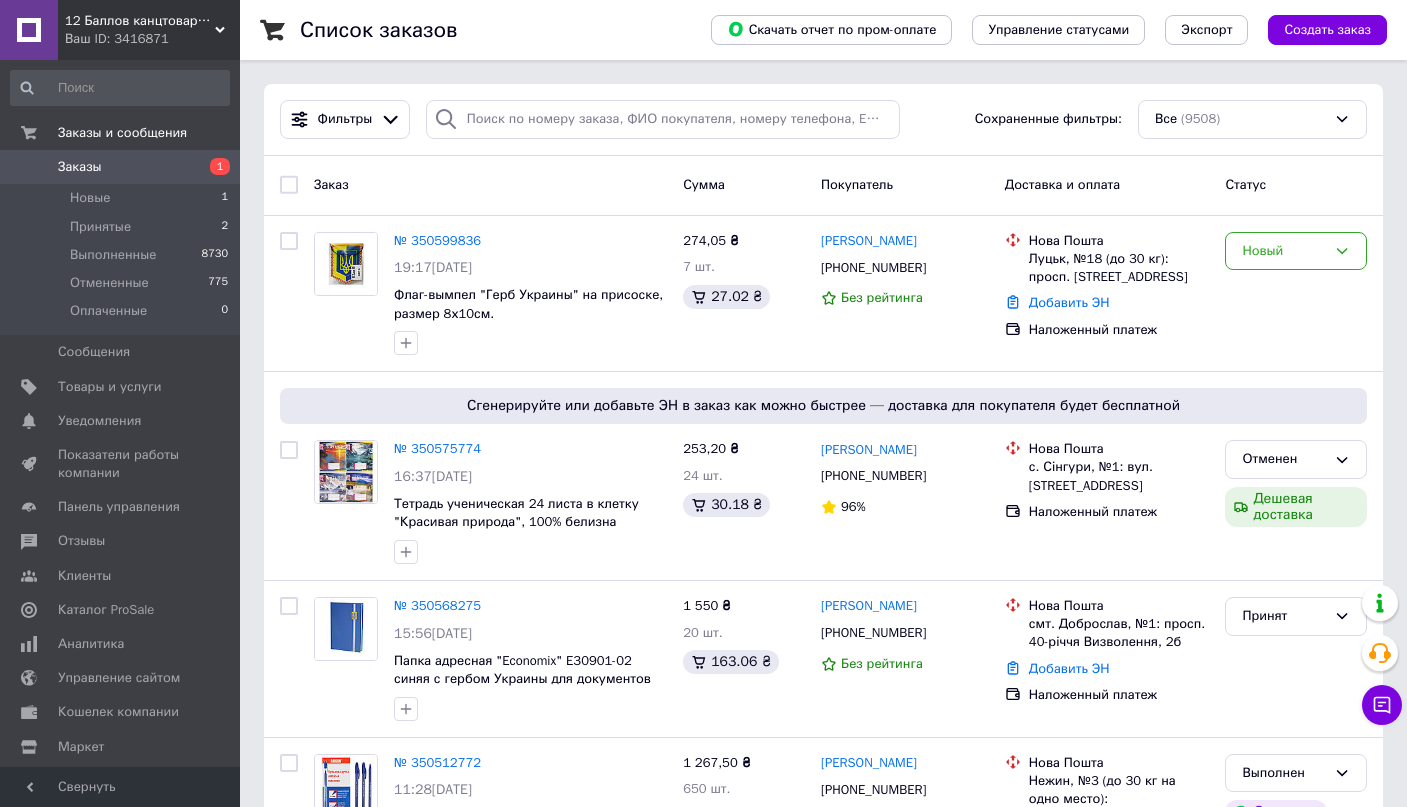 scroll, scrollTop: 0, scrollLeft: 0, axis: both 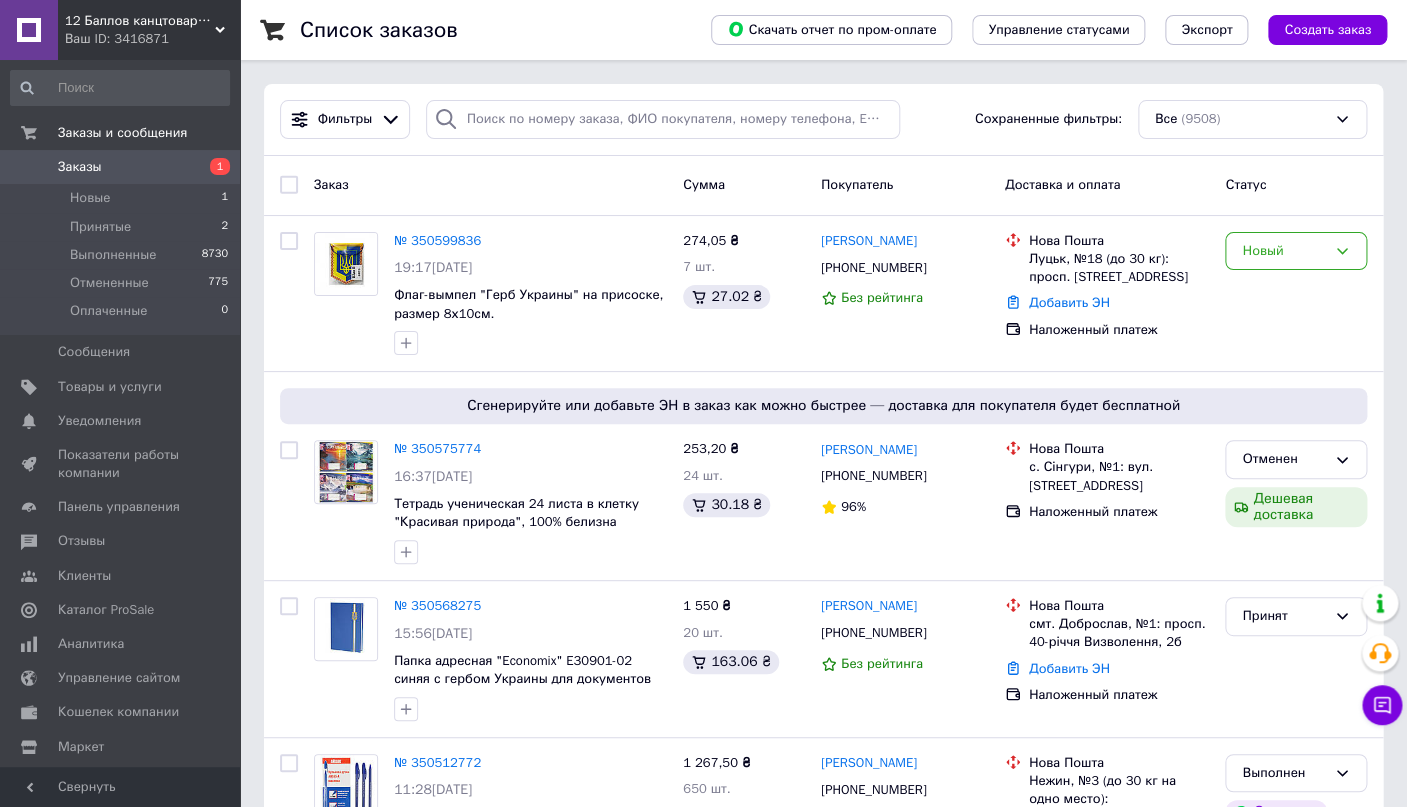 click on "Заказы" at bounding box center (121, 167) 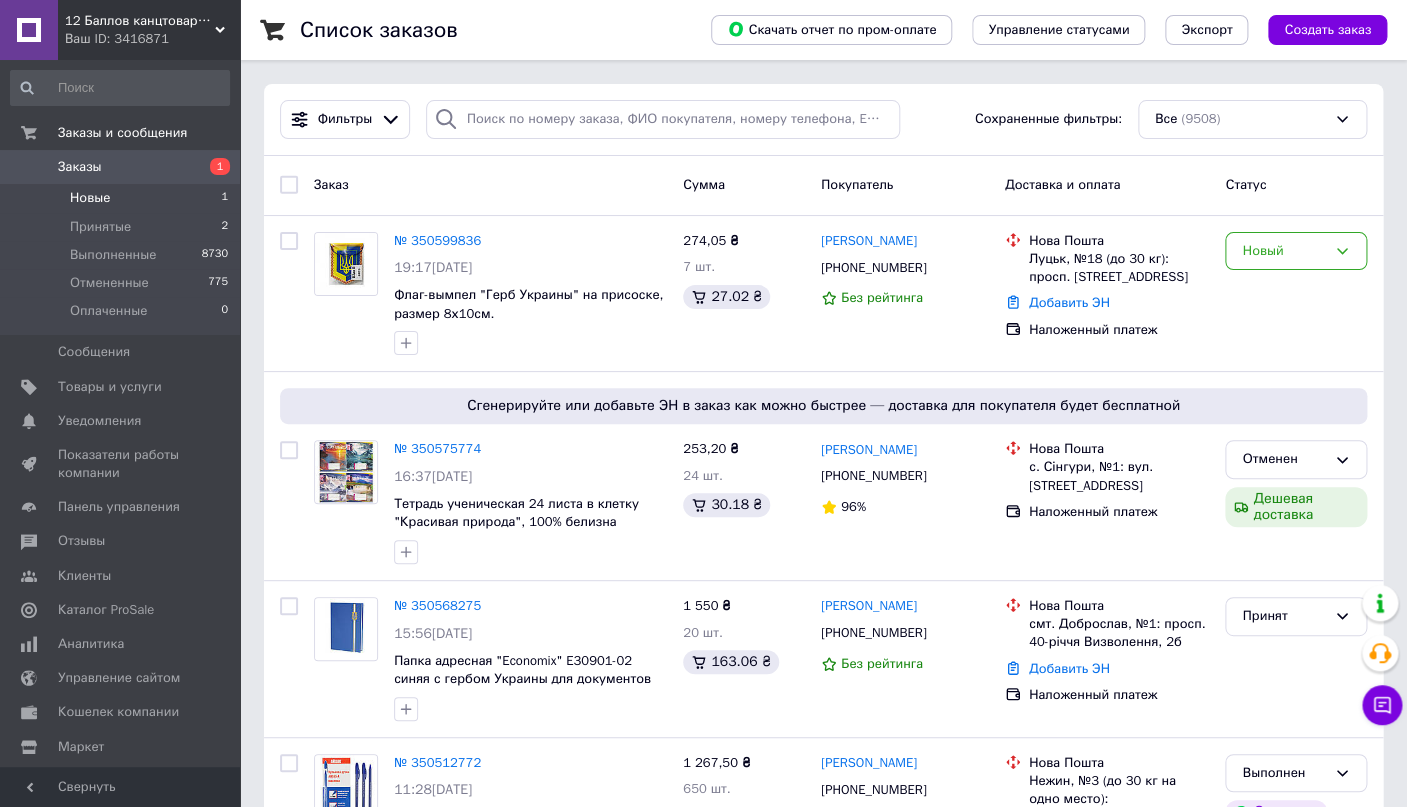 click on "Новые 1" at bounding box center (120, 198) 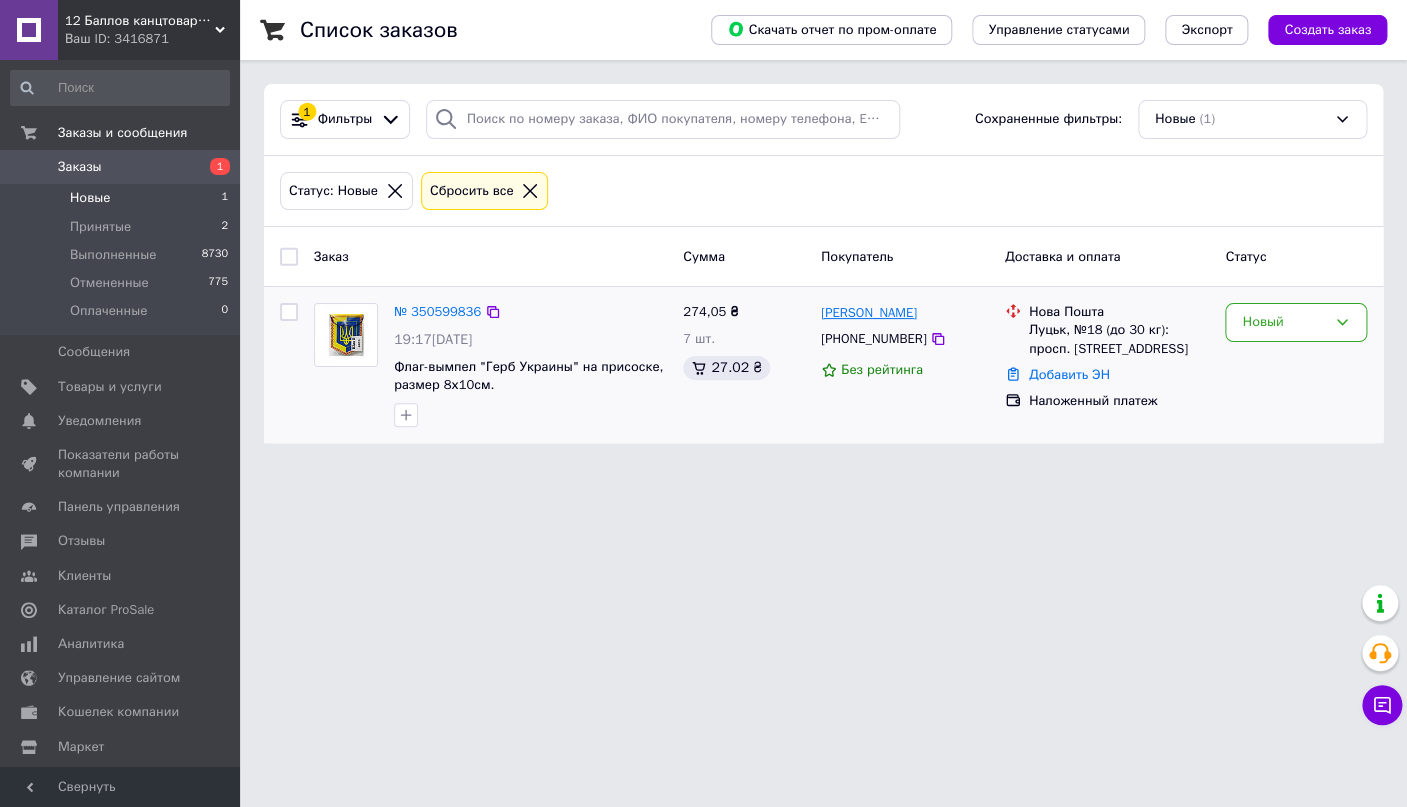 click on "[PERSON_NAME]" at bounding box center (869, 313) 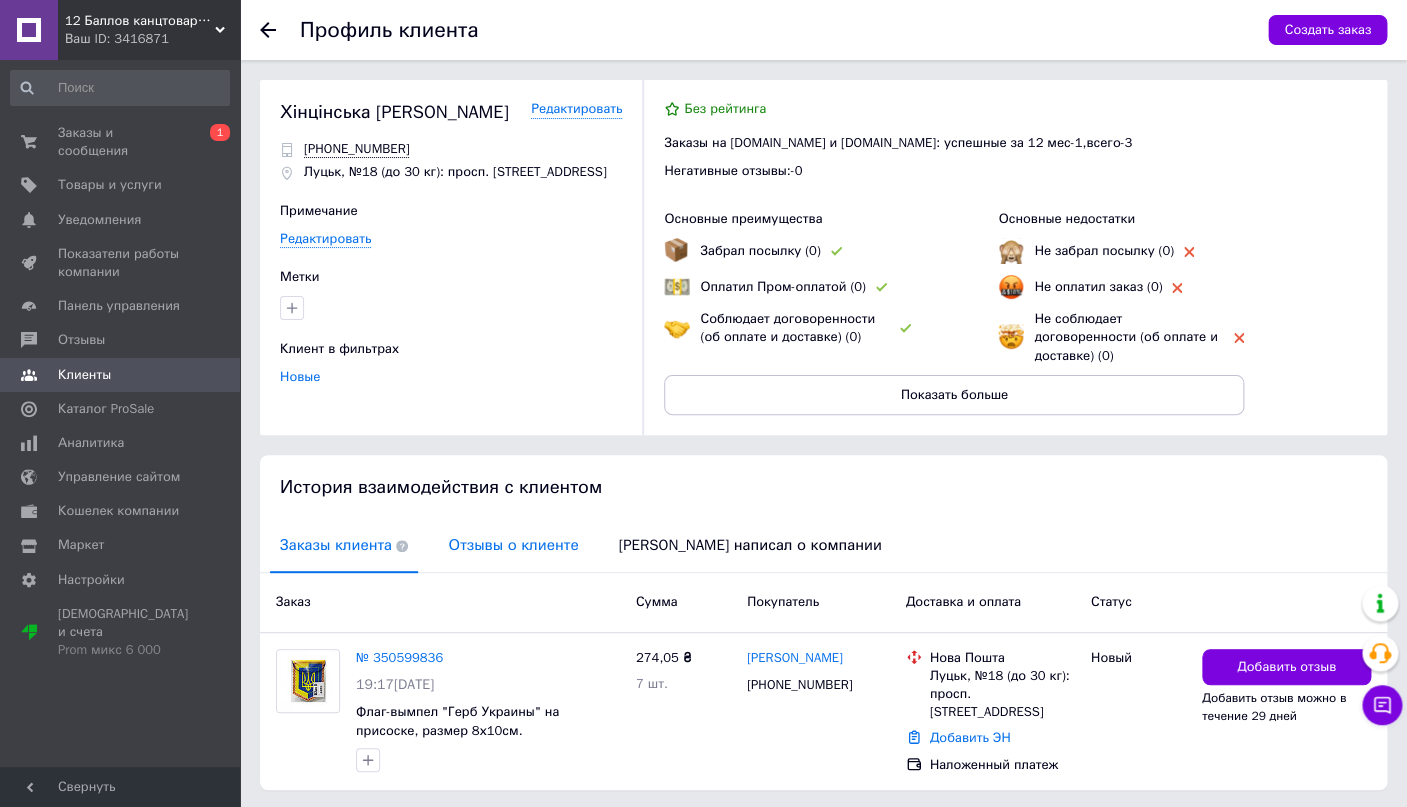 click on "Отзывы о клиенте" at bounding box center (513, 545) 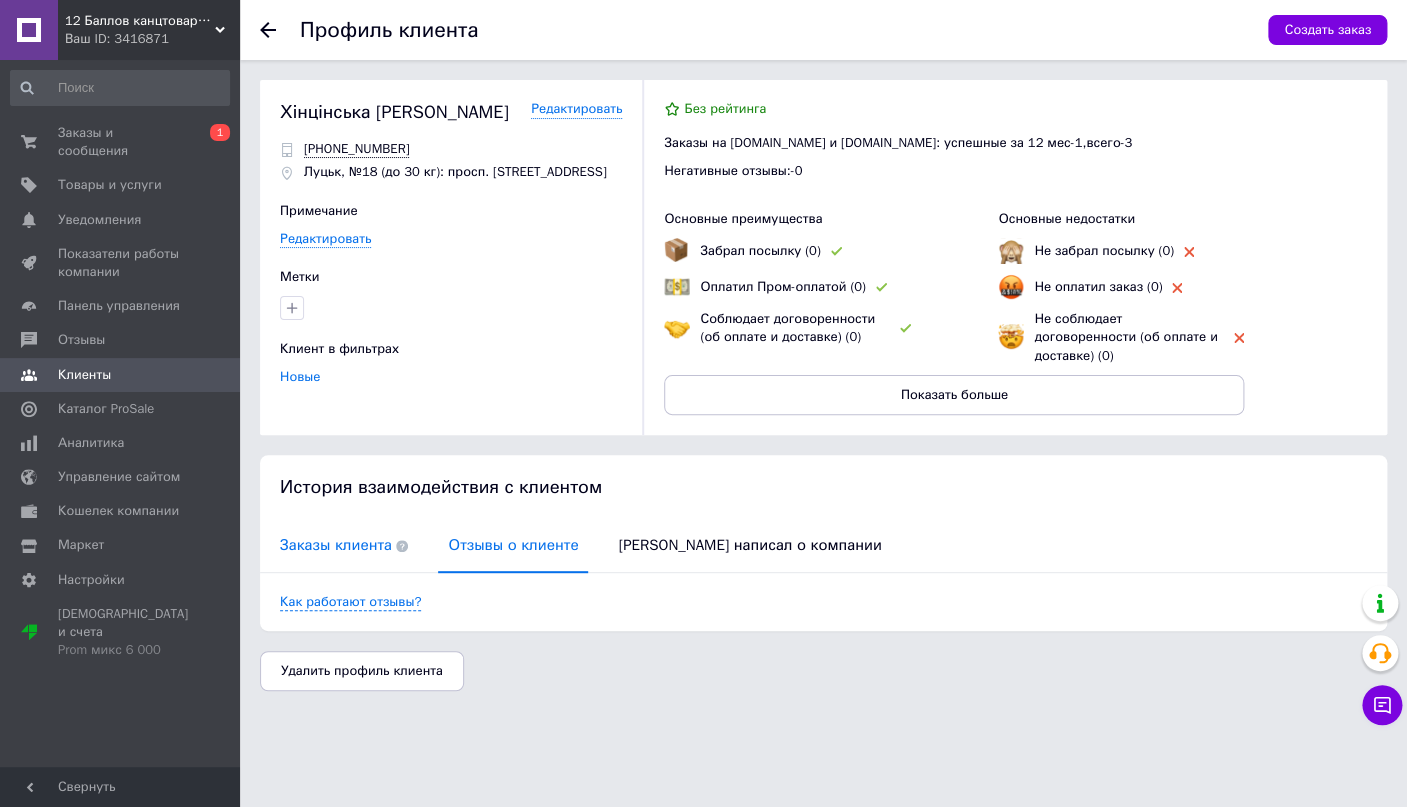 click on "Заказы клиента" at bounding box center (344, 545) 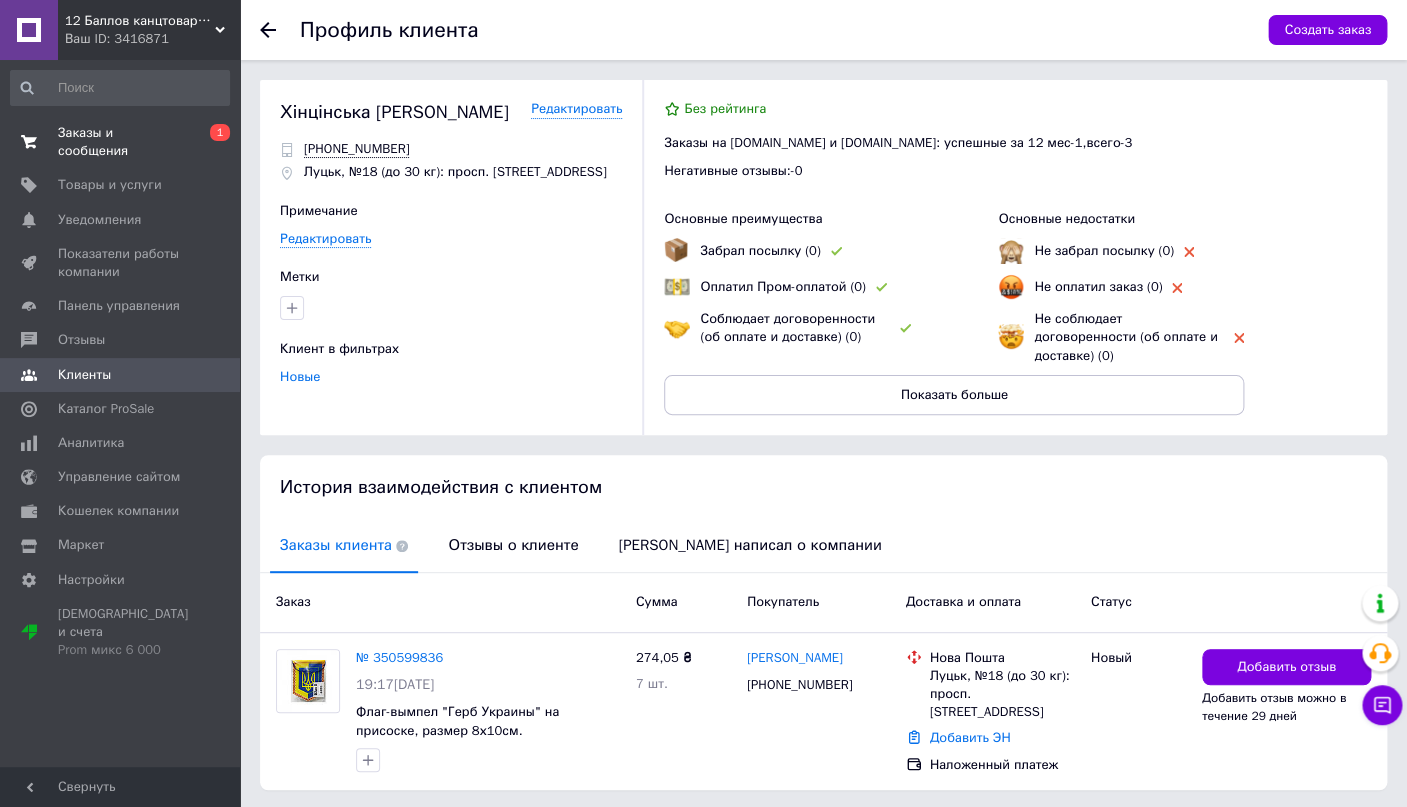 click on "Заказы и сообщения" at bounding box center [121, 142] 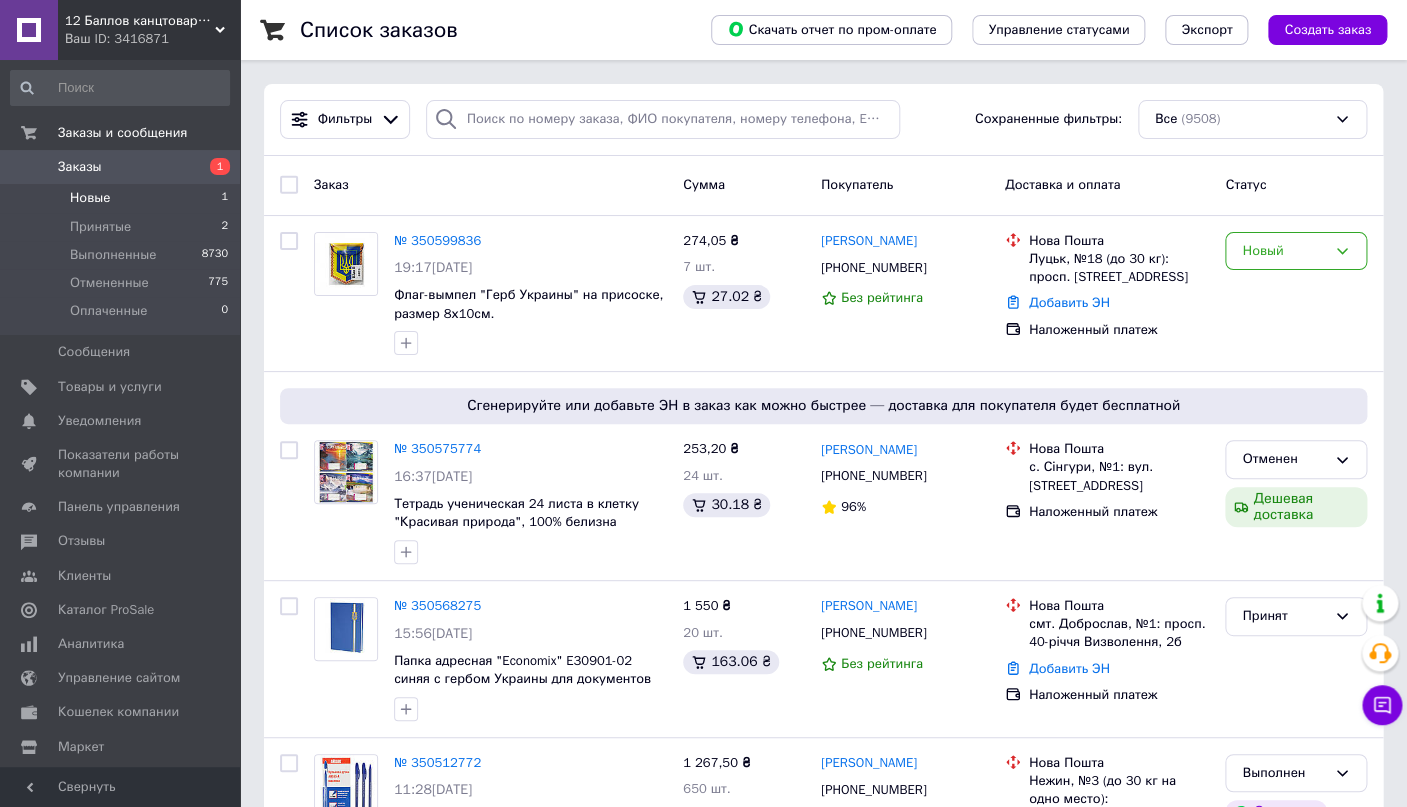 click on "Новые 1" at bounding box center (120, 198) 